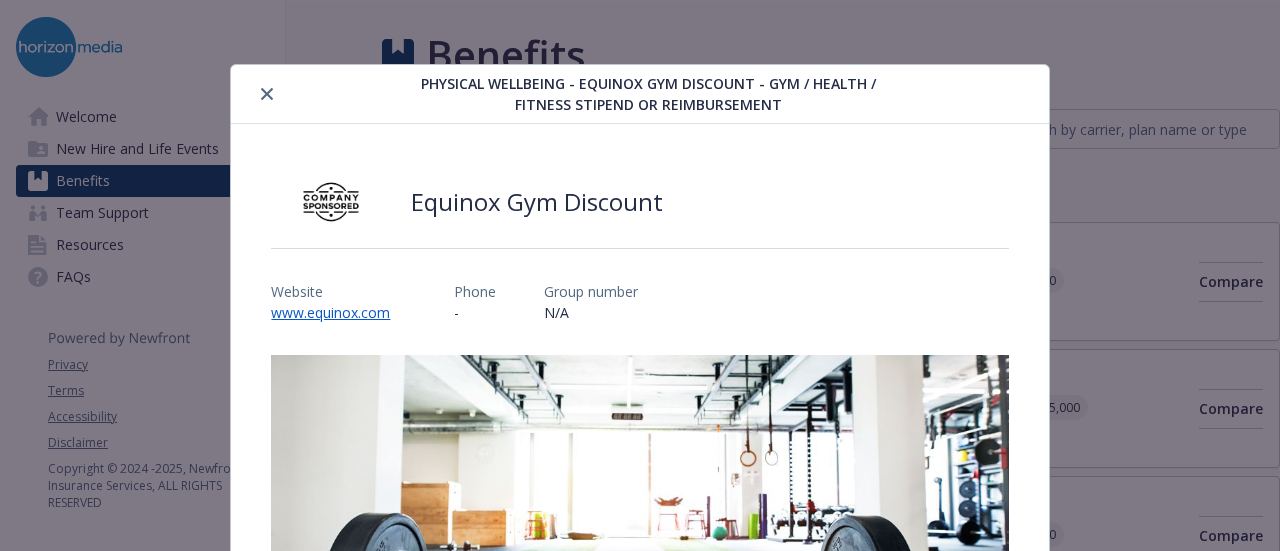 scroll, scrollTop: 0, scrollLeft: 0, axis: both 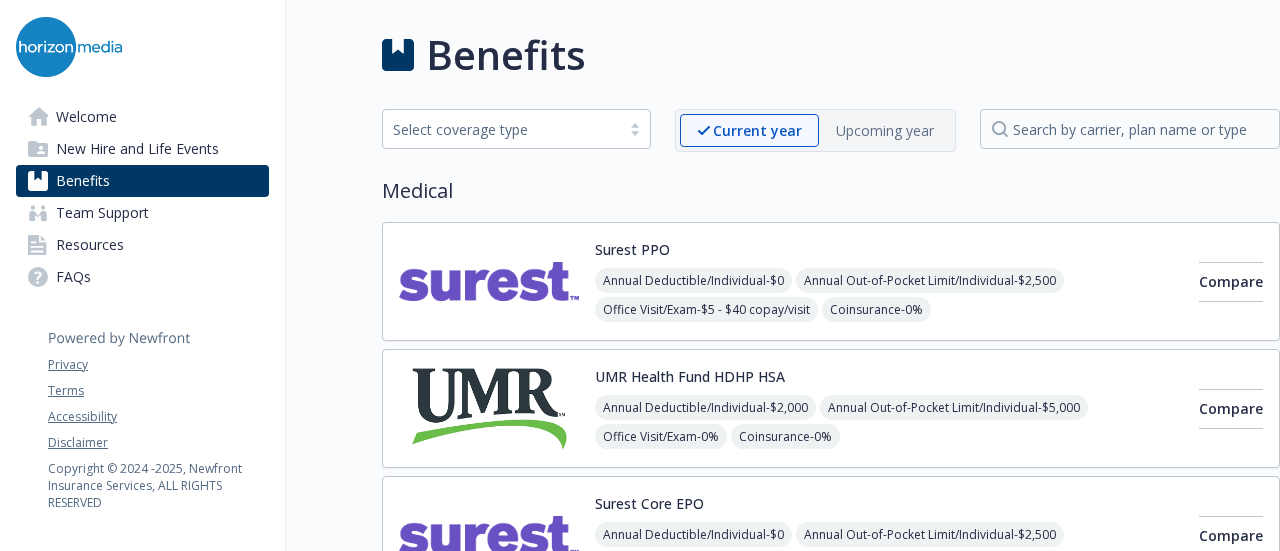 click on "Benefits" at bounding box center [83, 181] 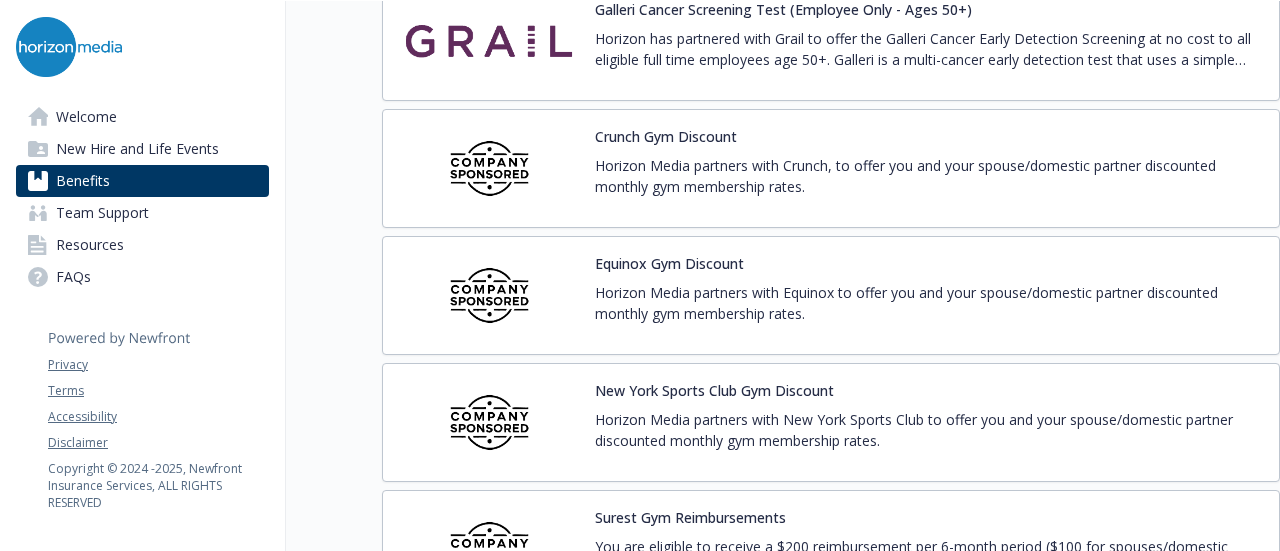 scroll, scrollTop: 4483, scrollLeft: 0, axis: vertical 